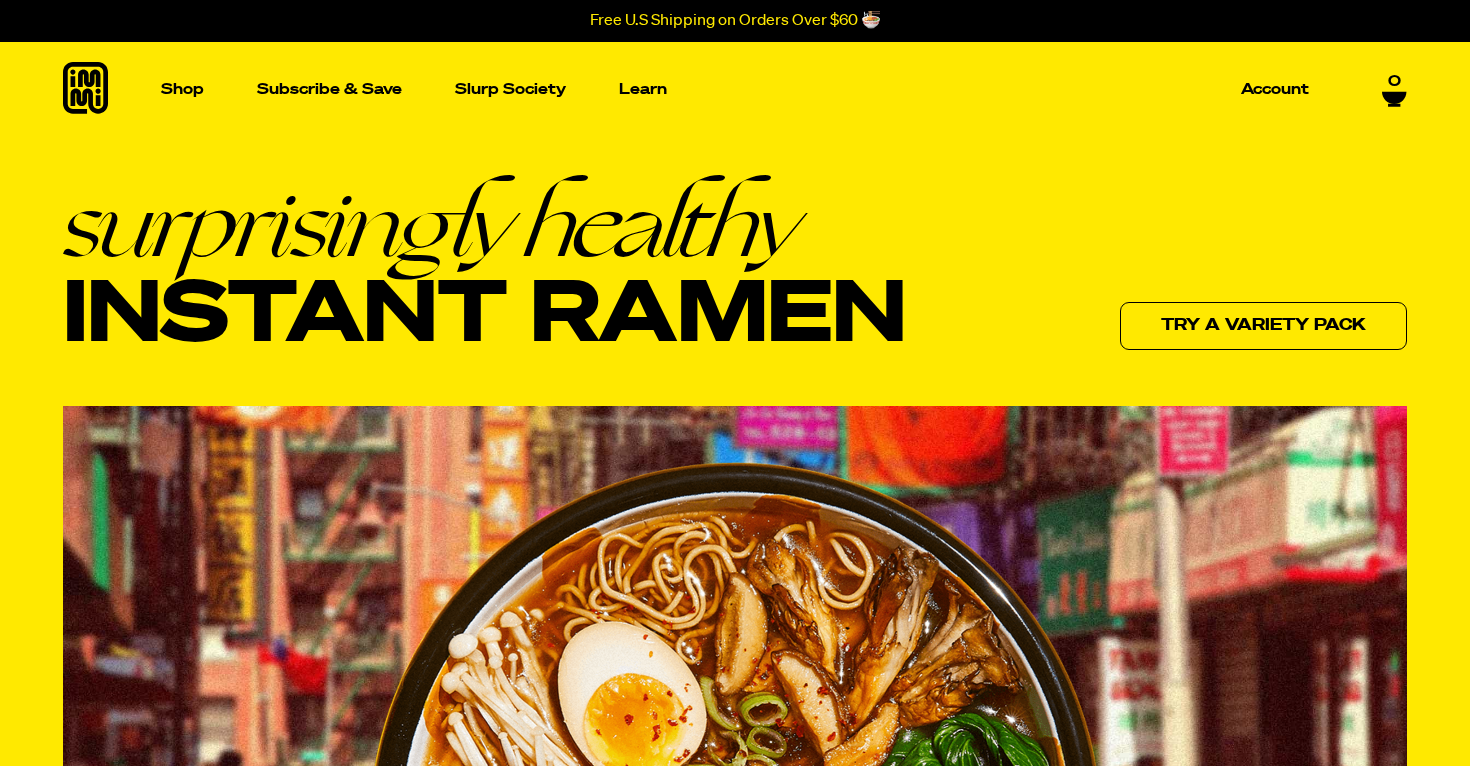 scroll, scrollTop: 0, scrollLeft: 0, axis: both 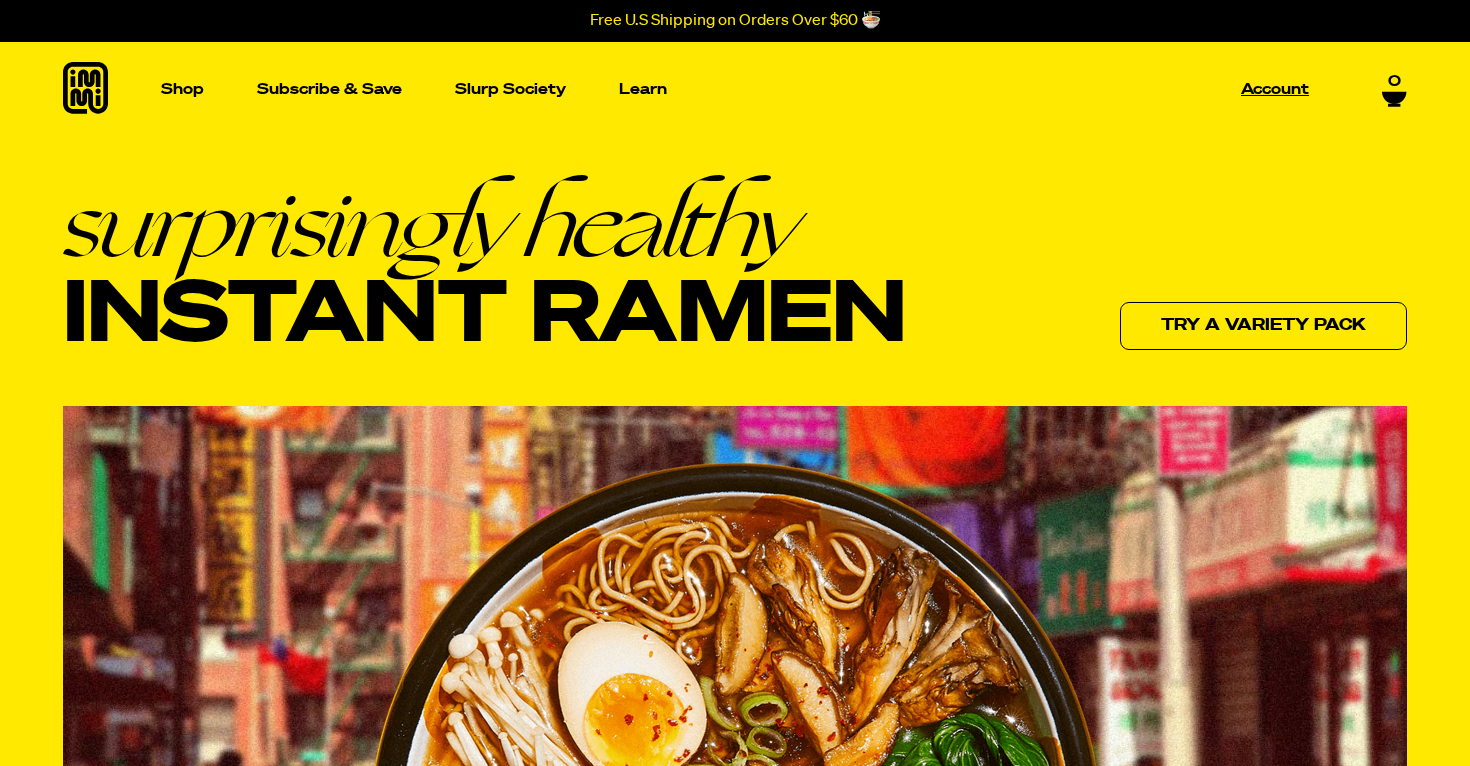 click on "Account" at bounding box center (1275, 89) 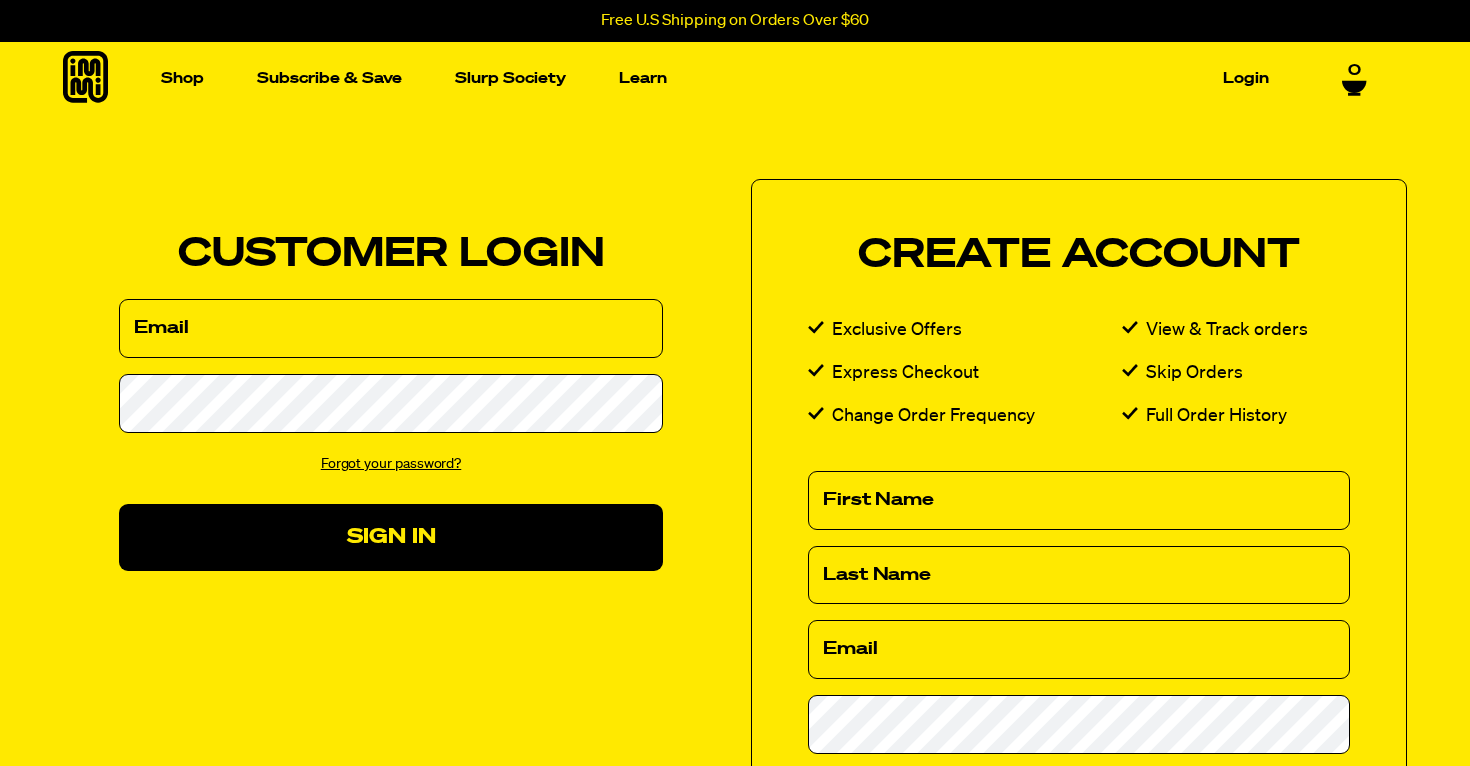scroll, scrollTop: 0, scrollLeft: 0, axis: both 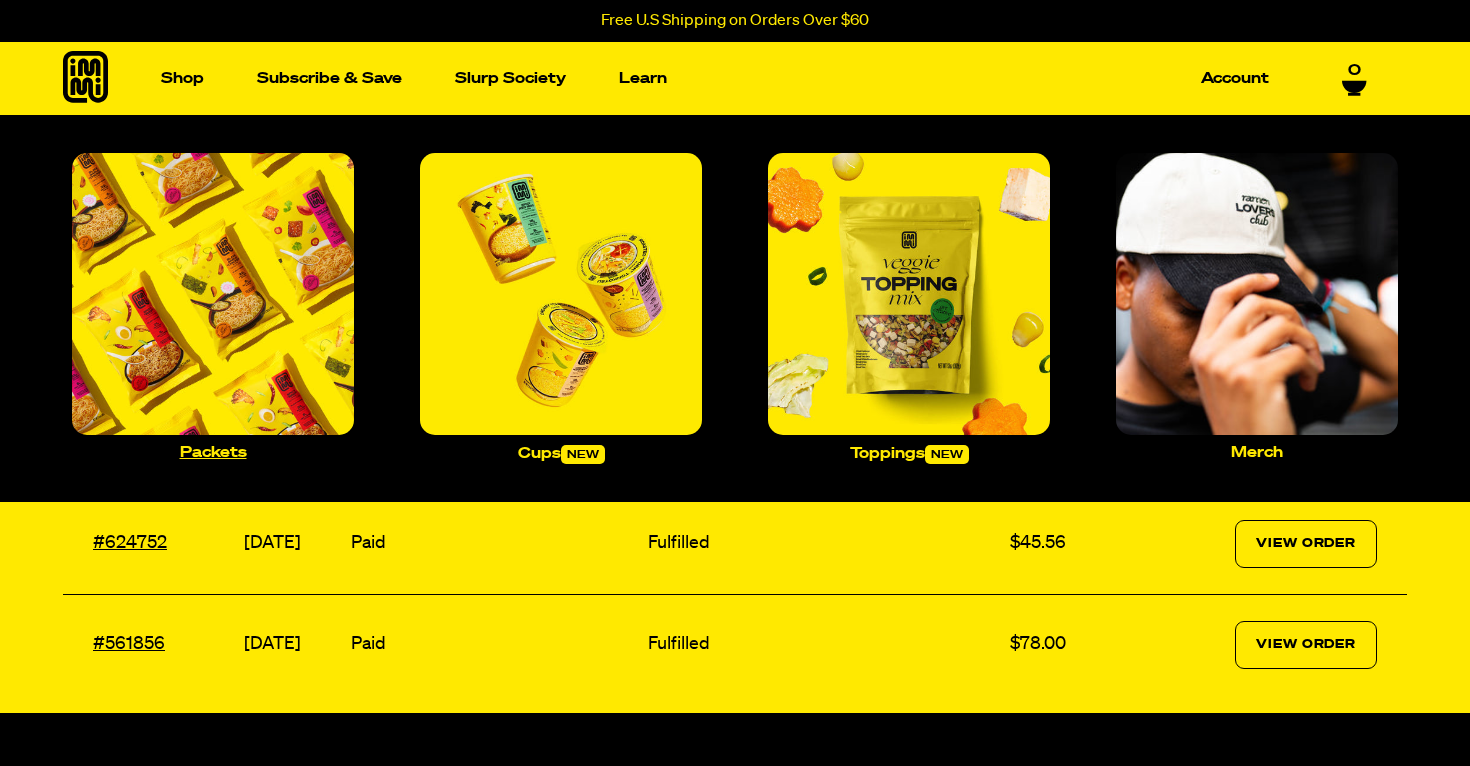click at bounding box center [213, 294] 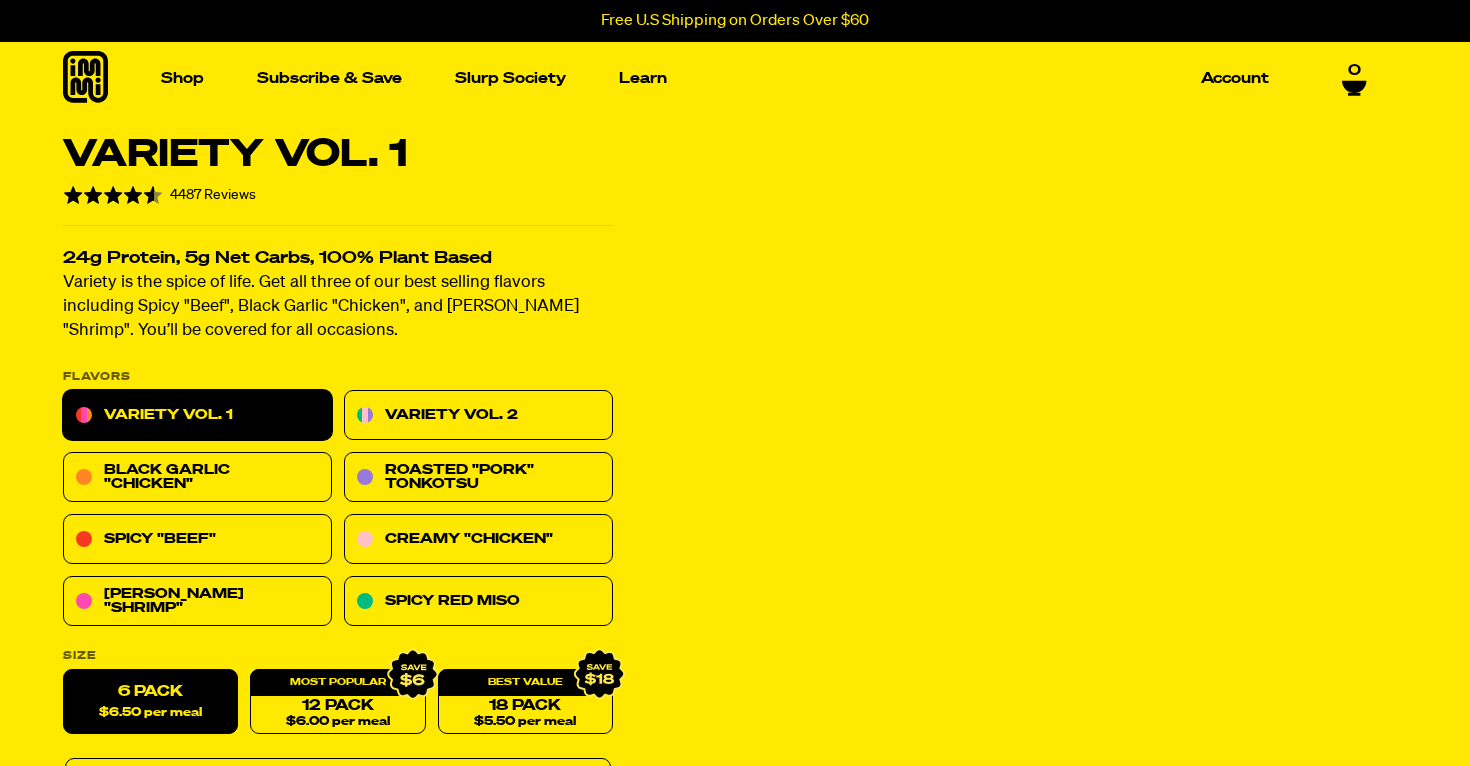 scroll, scrollTop: 0, scrollLeft: 0, axis: both 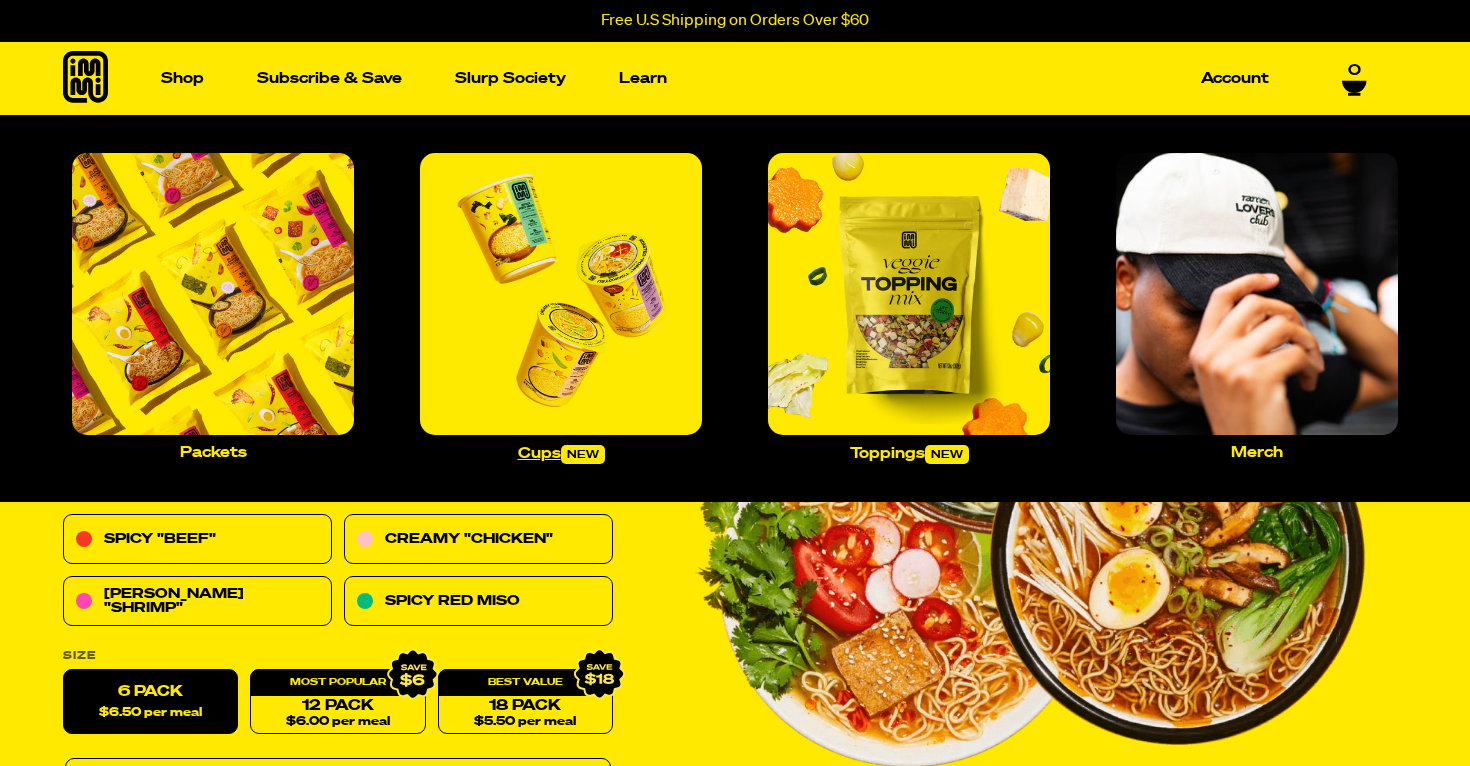 click at bounding box center (561, 294) 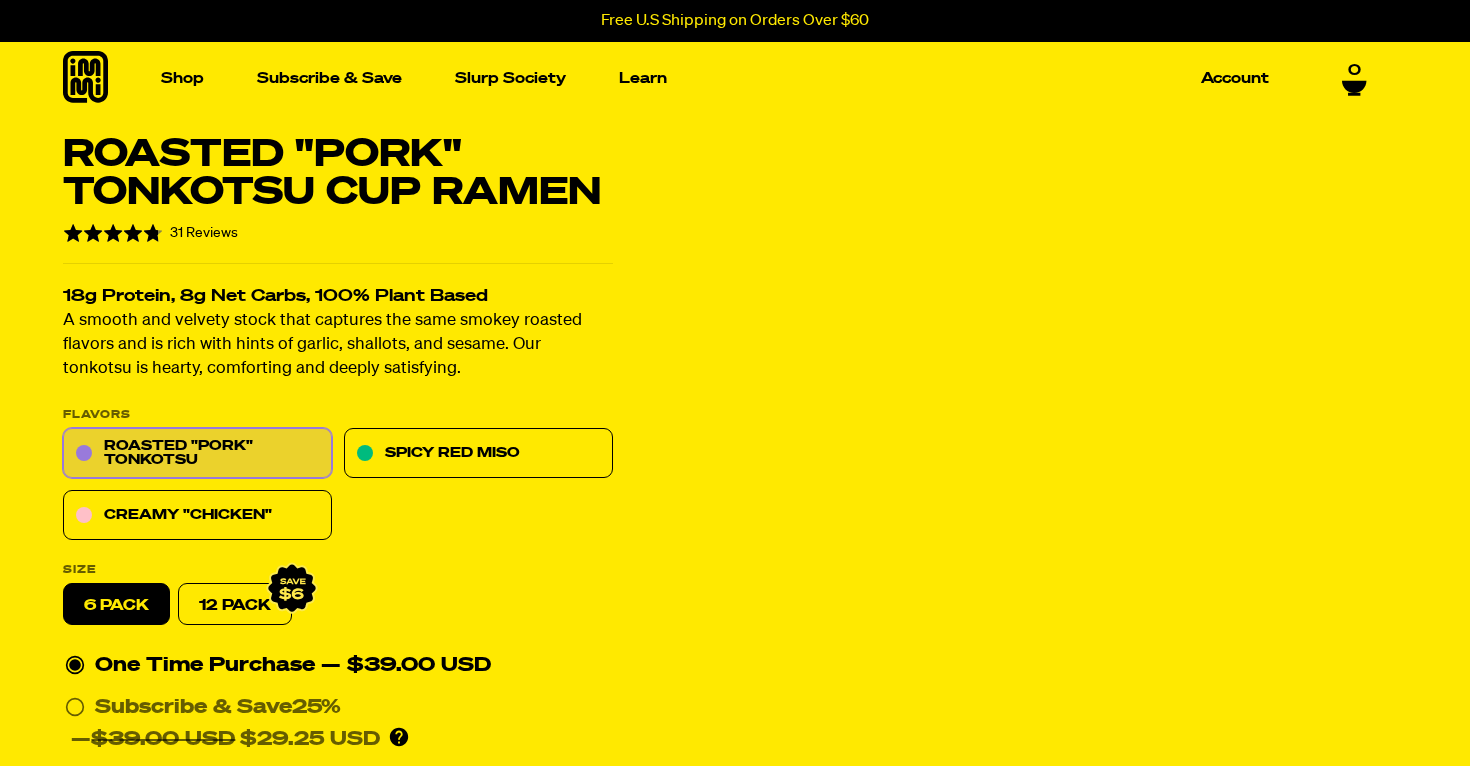 scroll, scrollTop: 0, scrollLeft: 0, axis: both 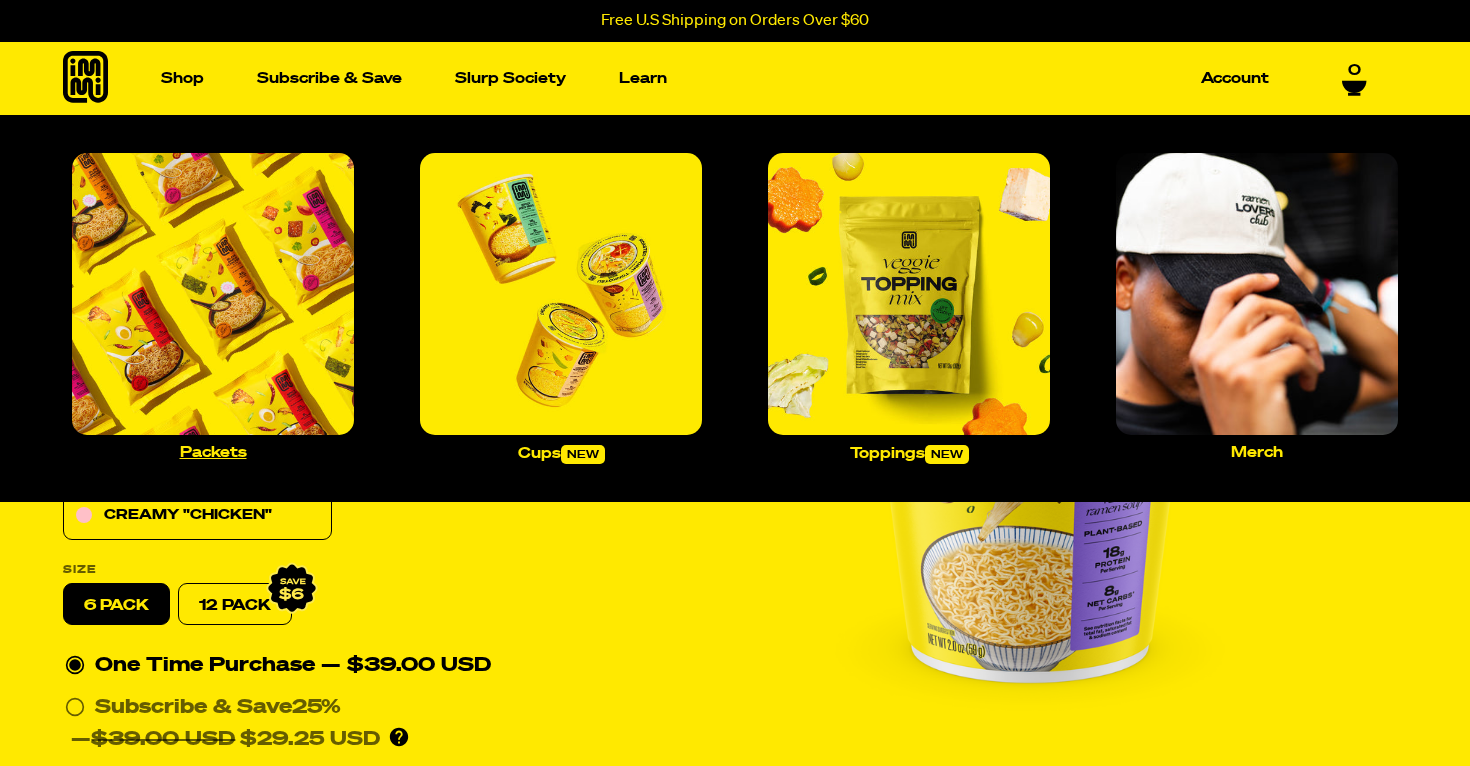 click at bounding box center [213, 294] 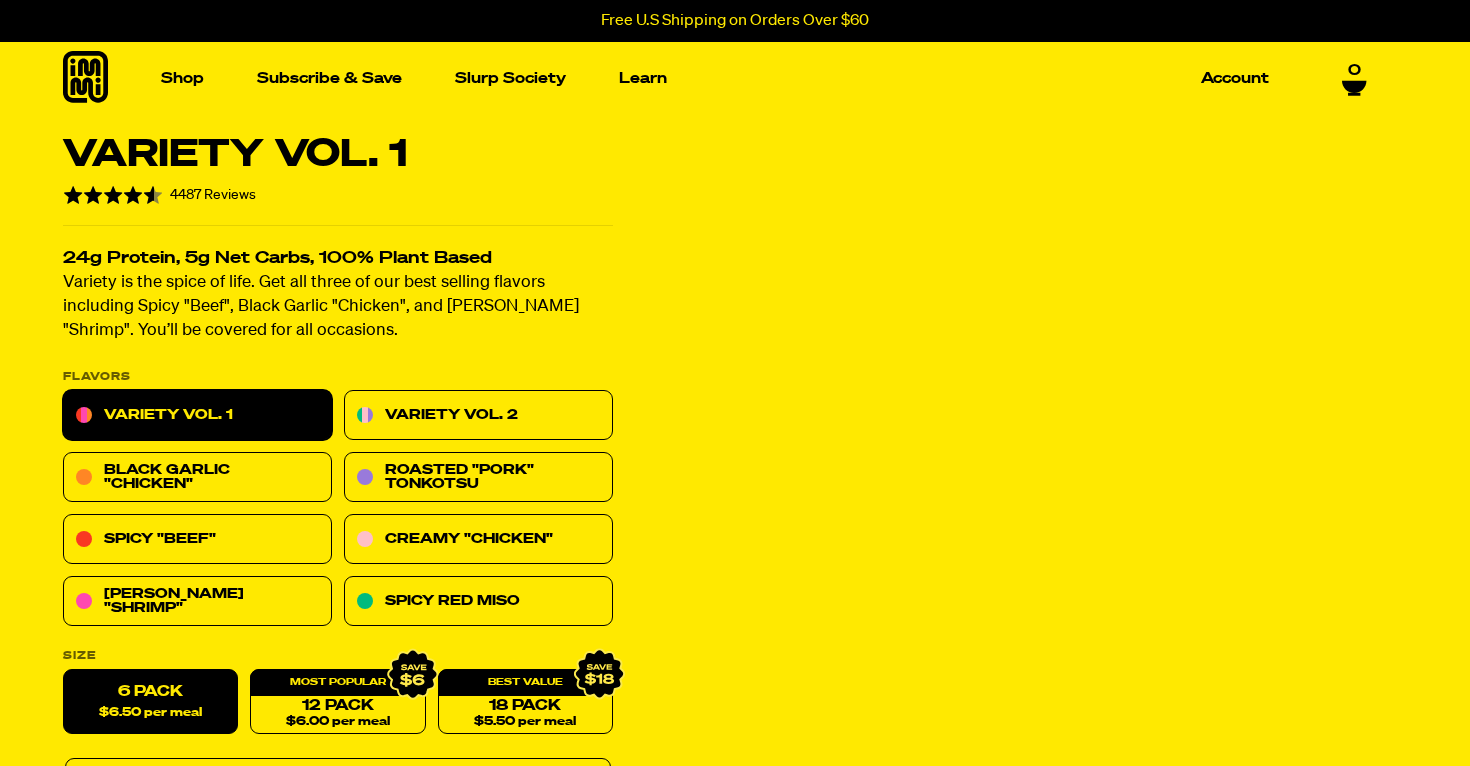scroll, scrollTop: 0, scrollLeft: 0, axis: both 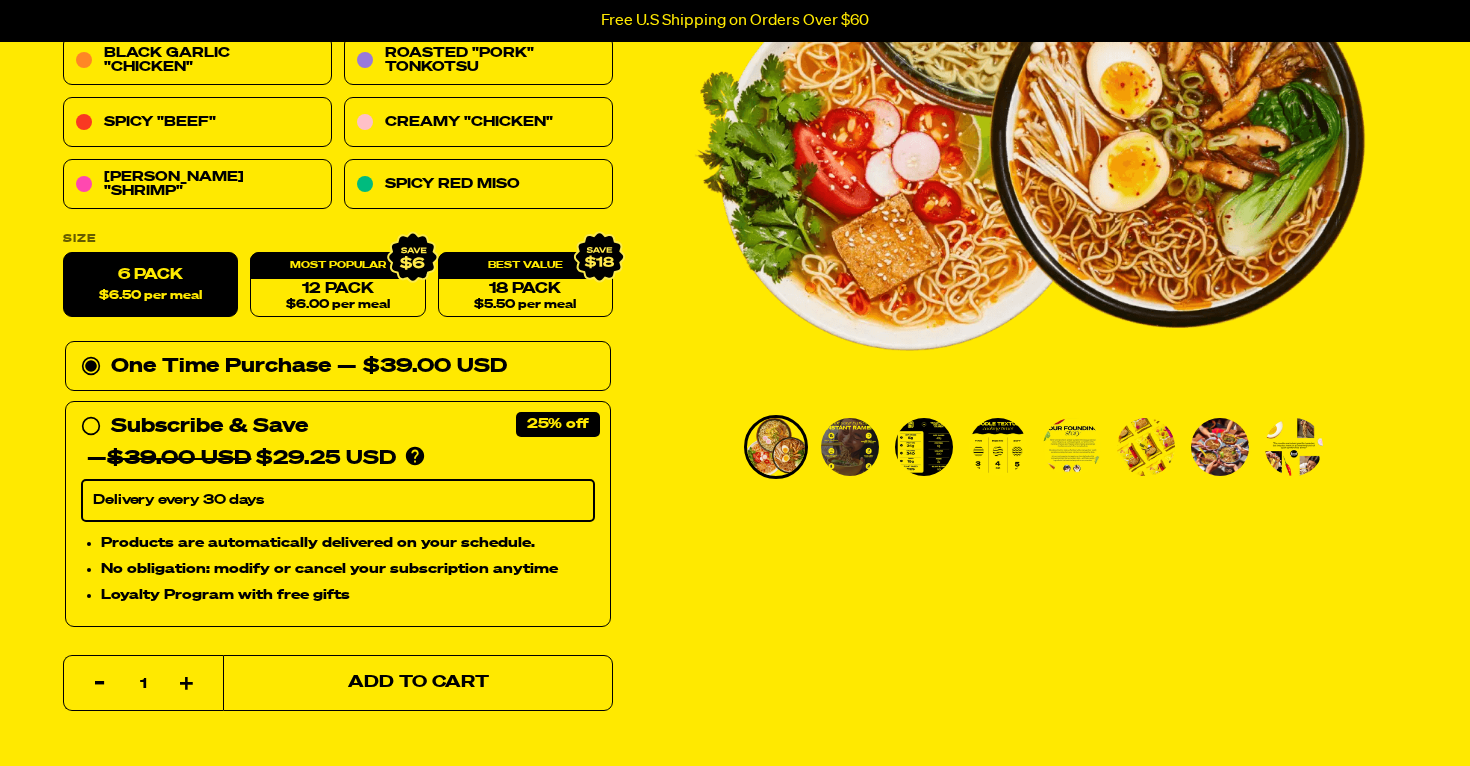 click on "Add to Cart" at bounding box center (418, 683) 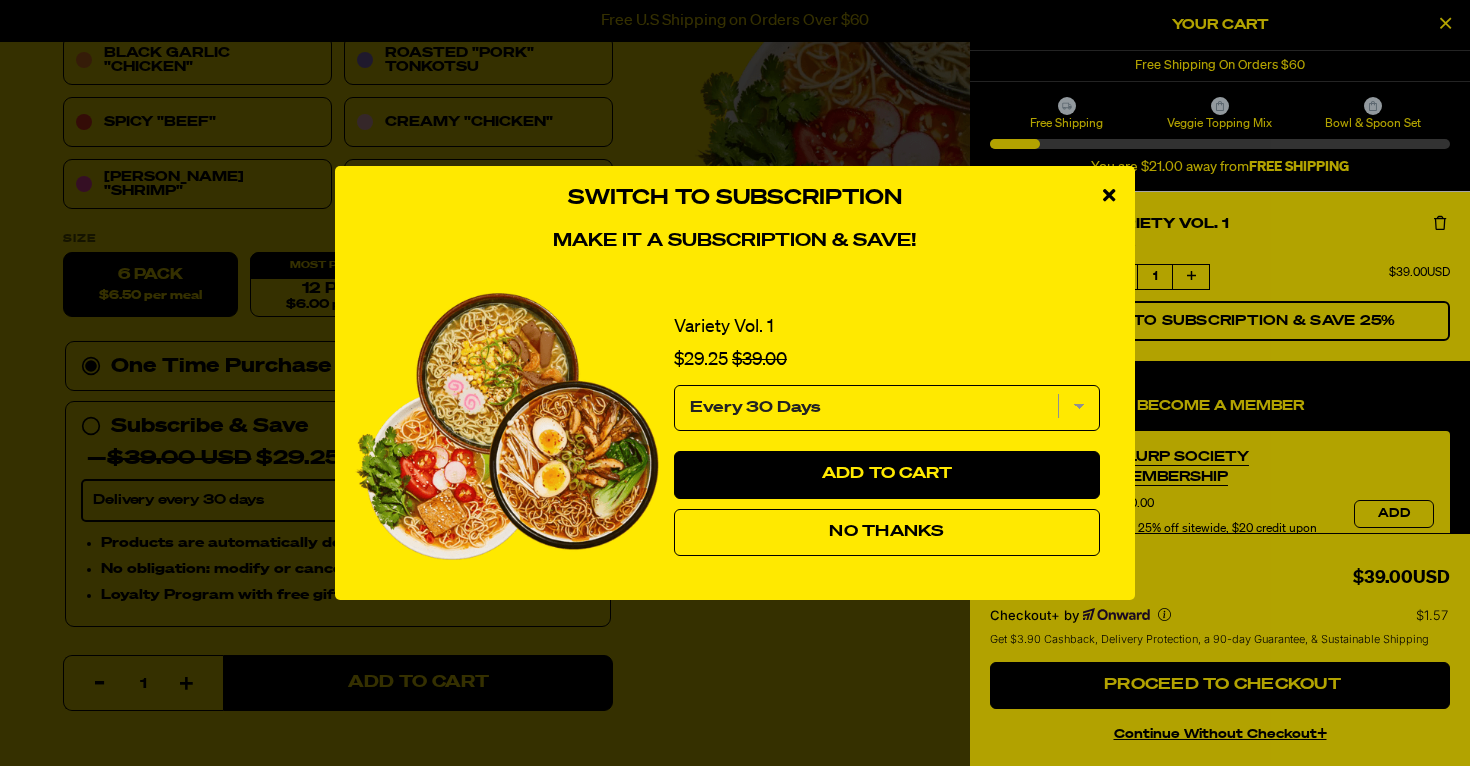 click at bounding box center [1109, 195] 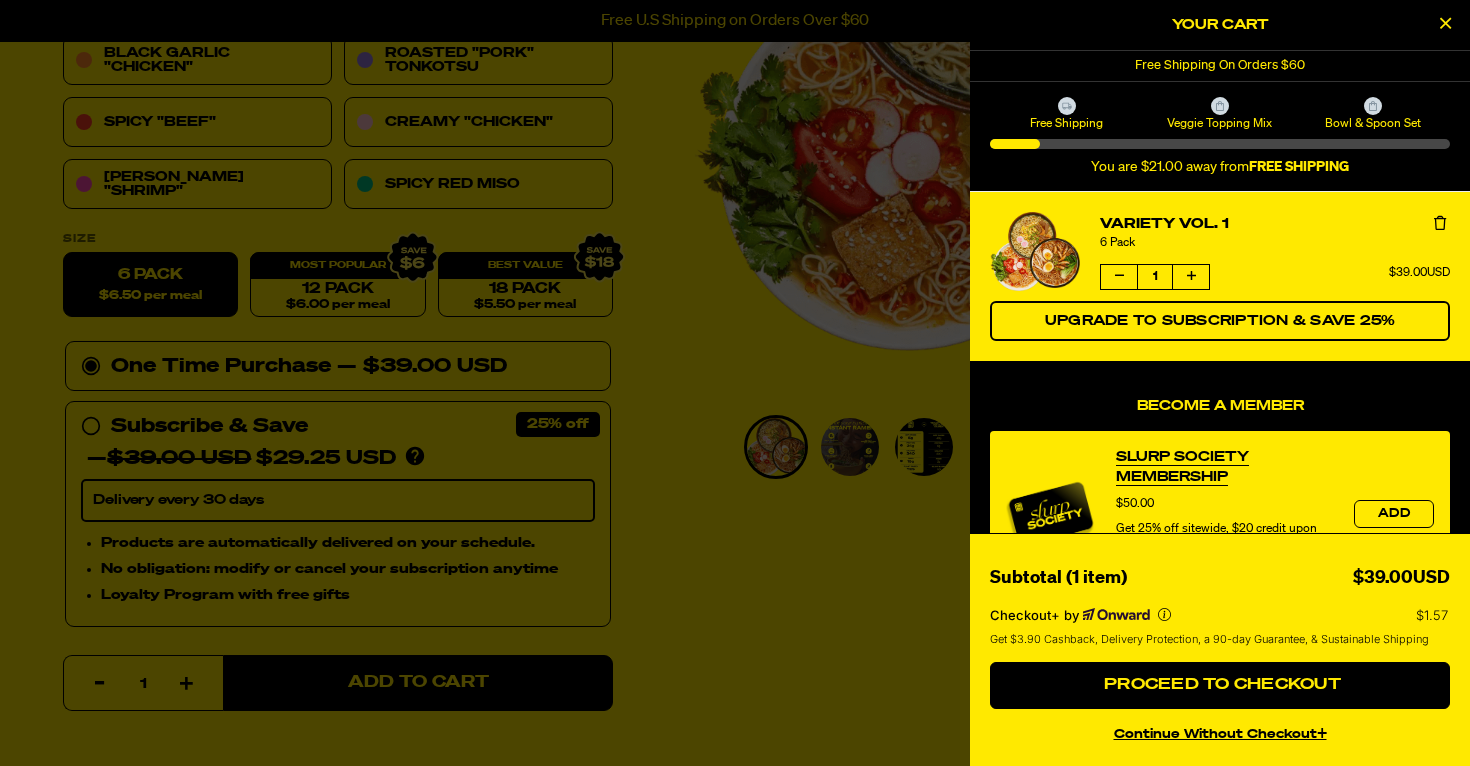 click at bounding box center (1445, 25) 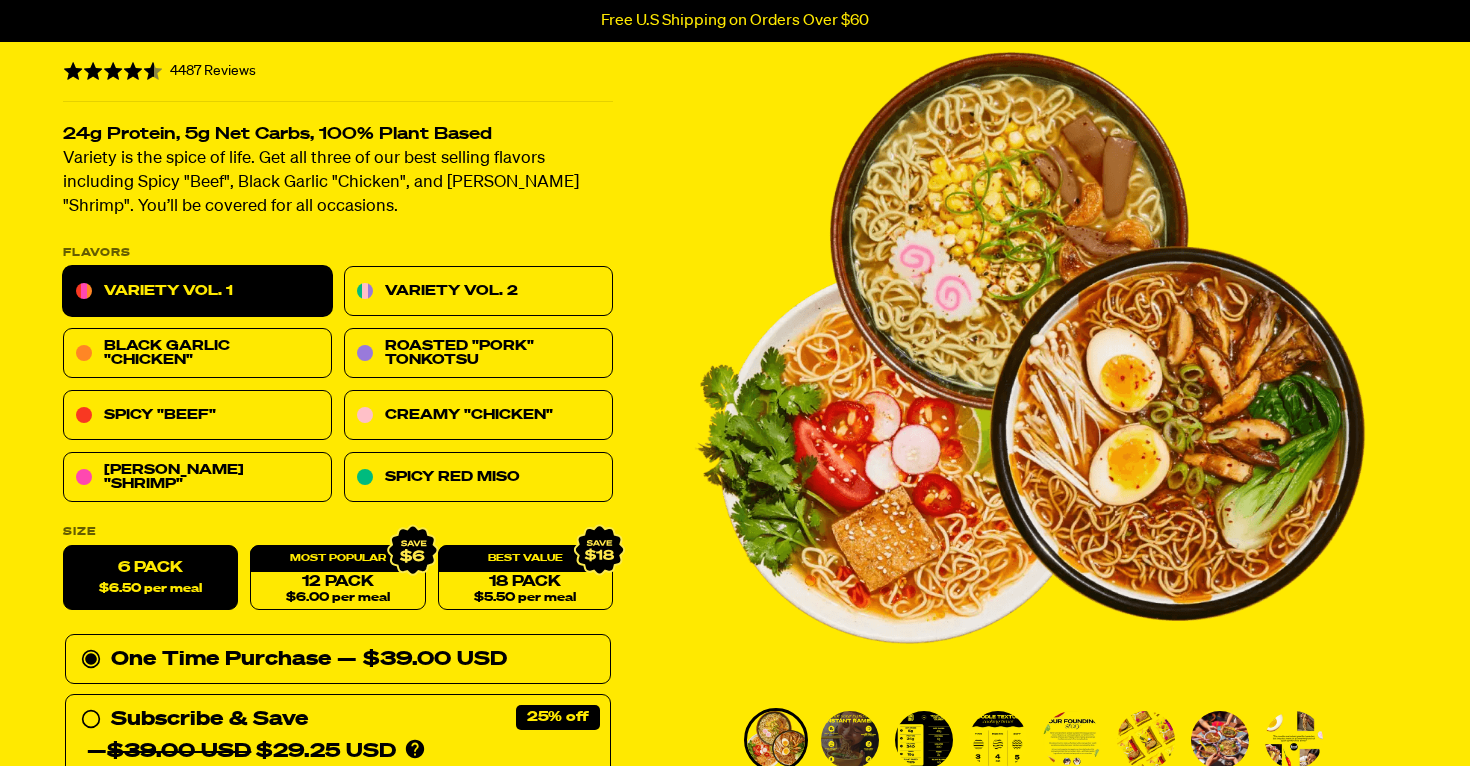 scroll, scrollTop: 121, scrollLeft: 0, axis: vertical 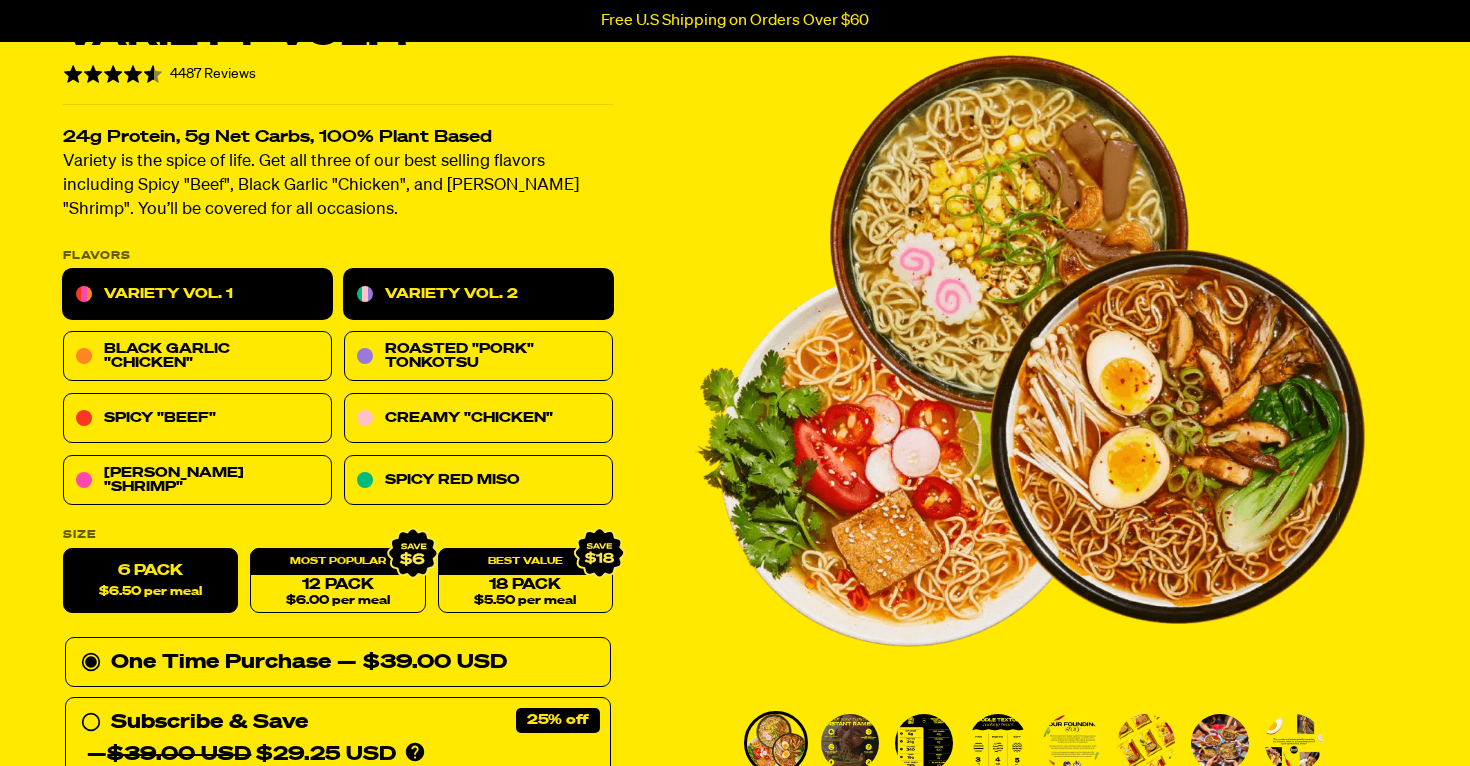 click on "Variety Vol. 2" at bounding box center [478, 295] 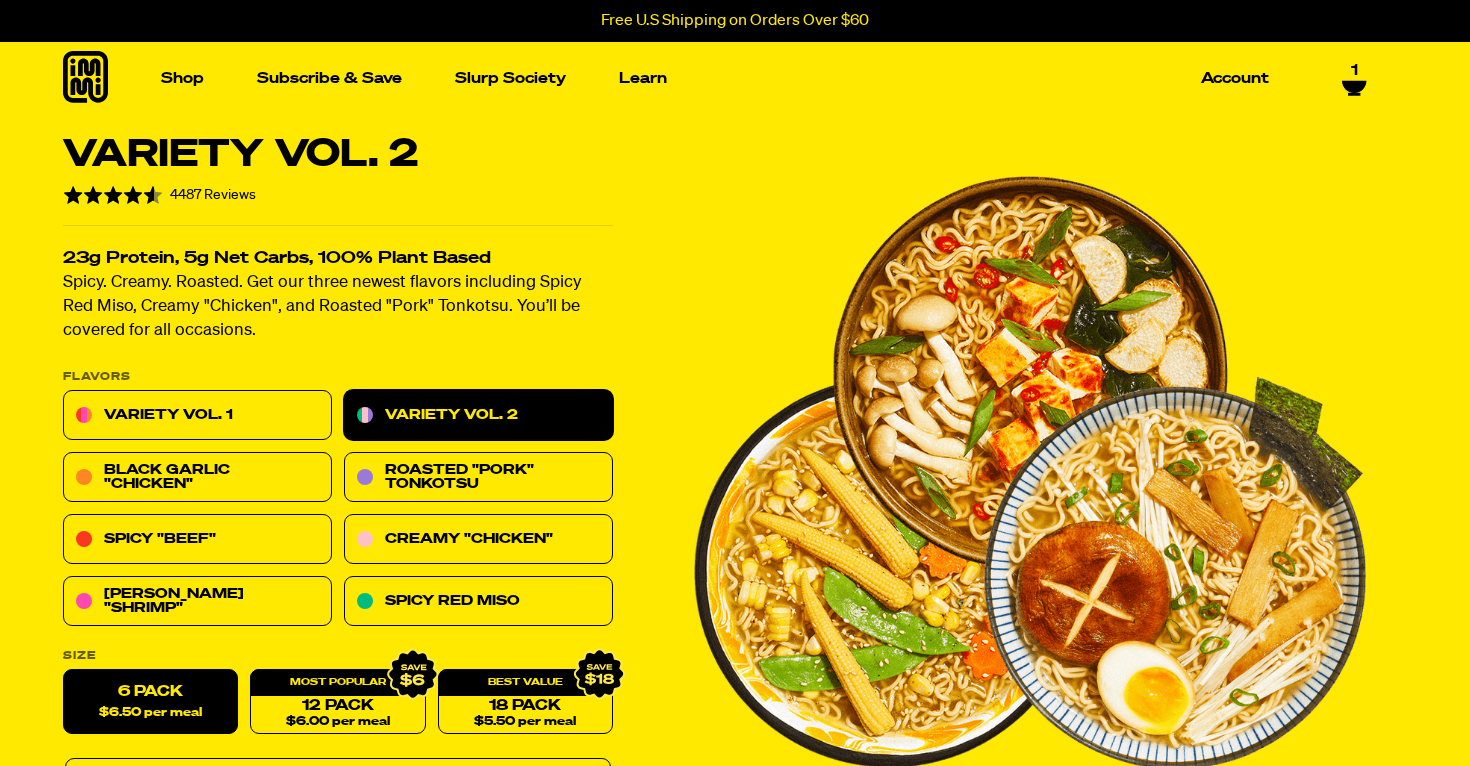 scroll, scrollTop: 0, scrollLeft: 0, axis: both 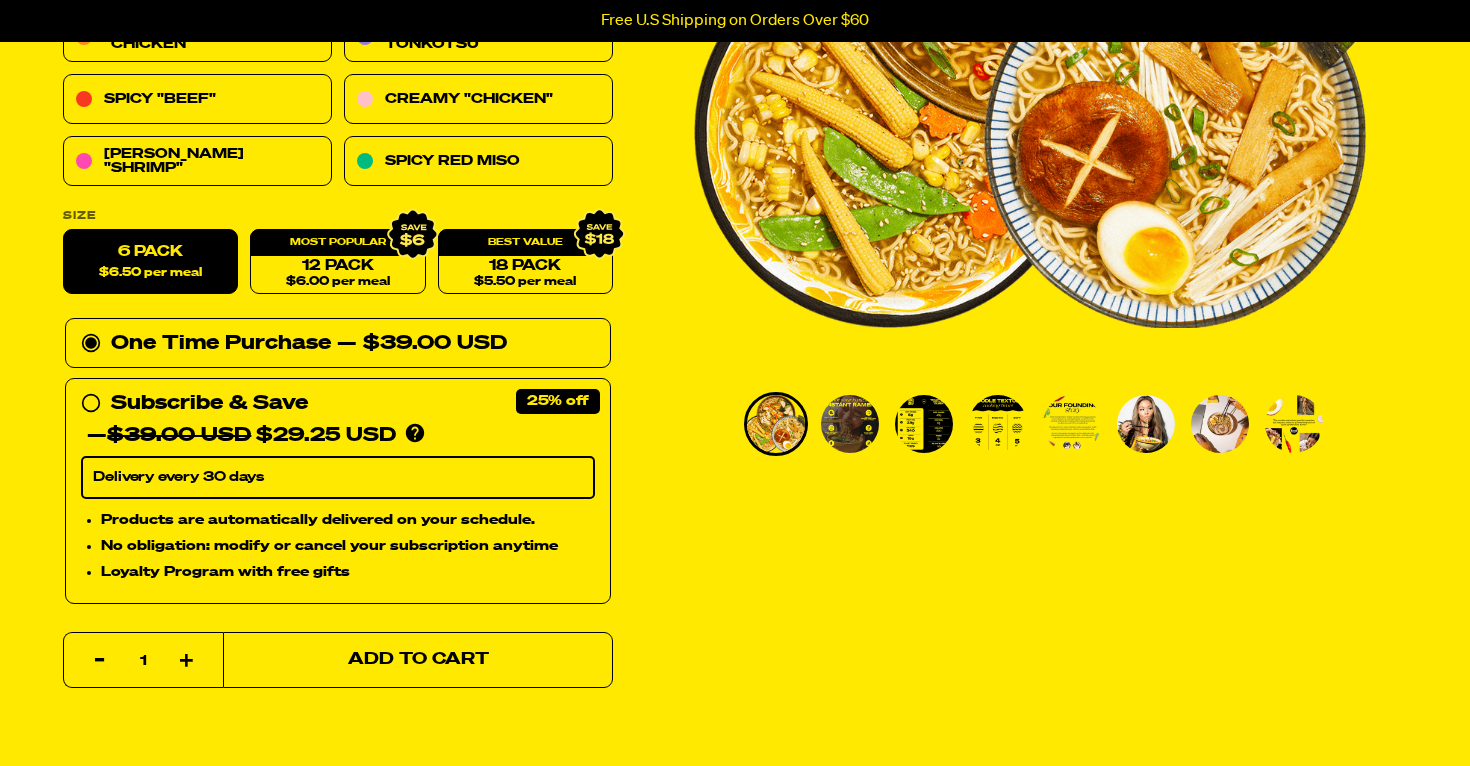 click on "Add to Cart" at bounding box center [418, 660] 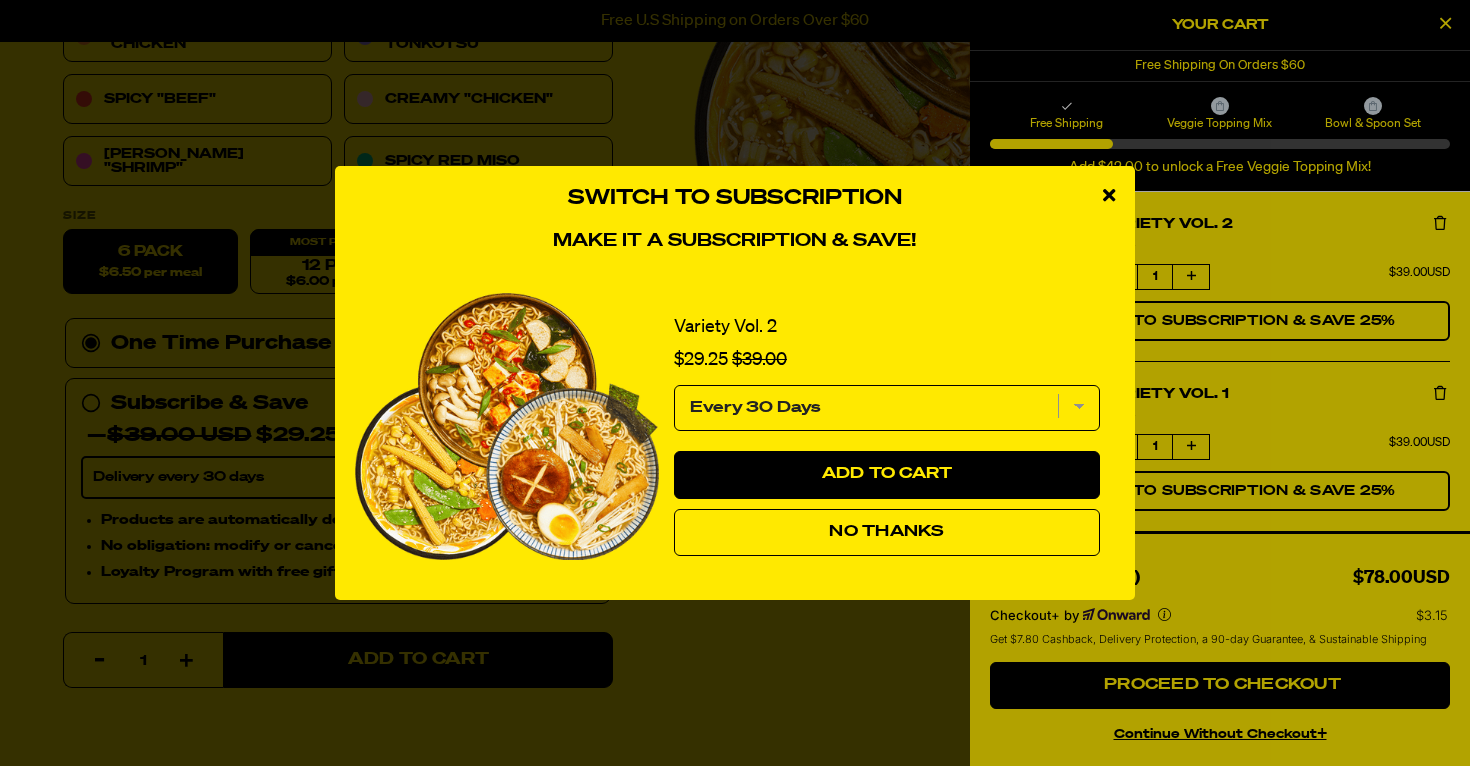 click on "No Thanks" at bounding box center [886, 532] 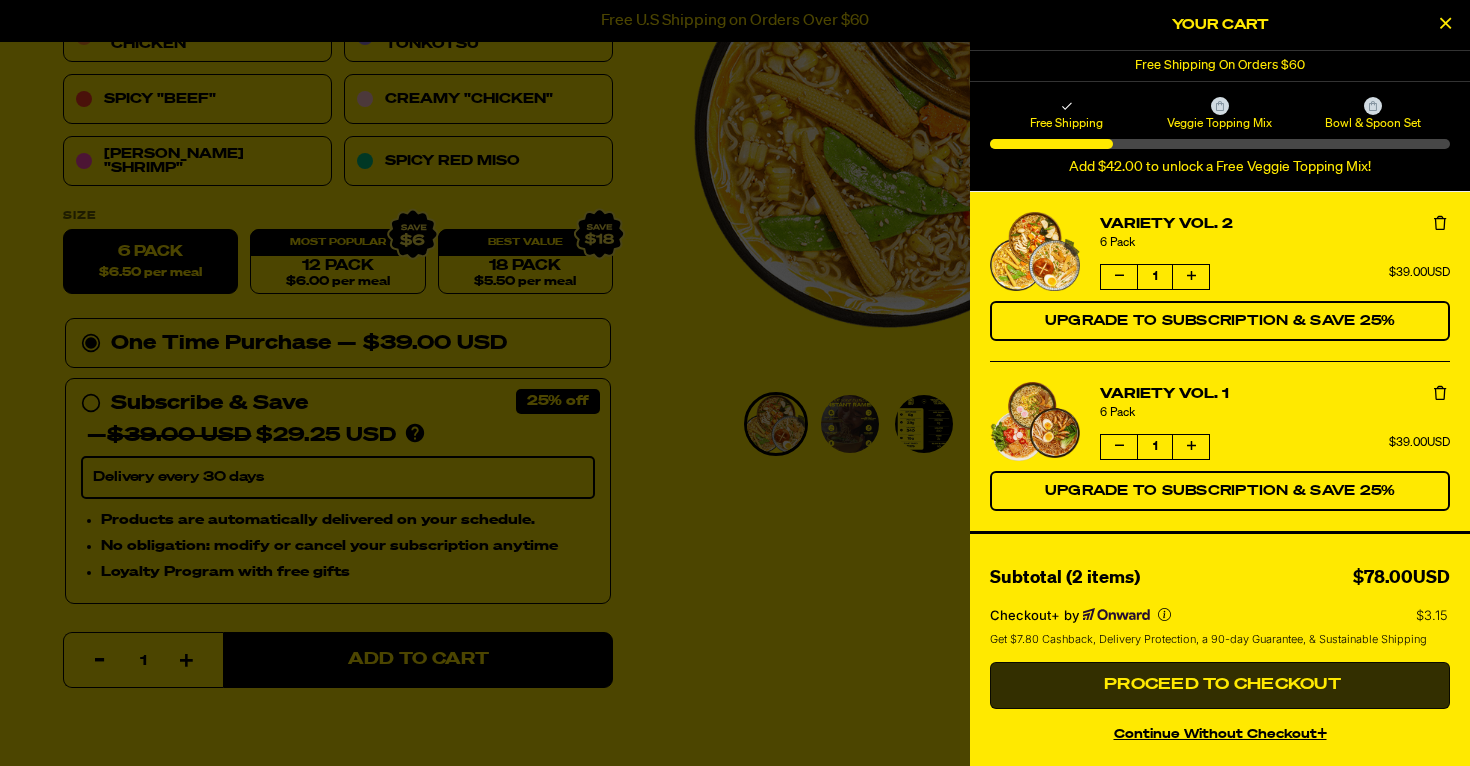click on "Proceed to Checkout" at bounding box center [1220, 686] 